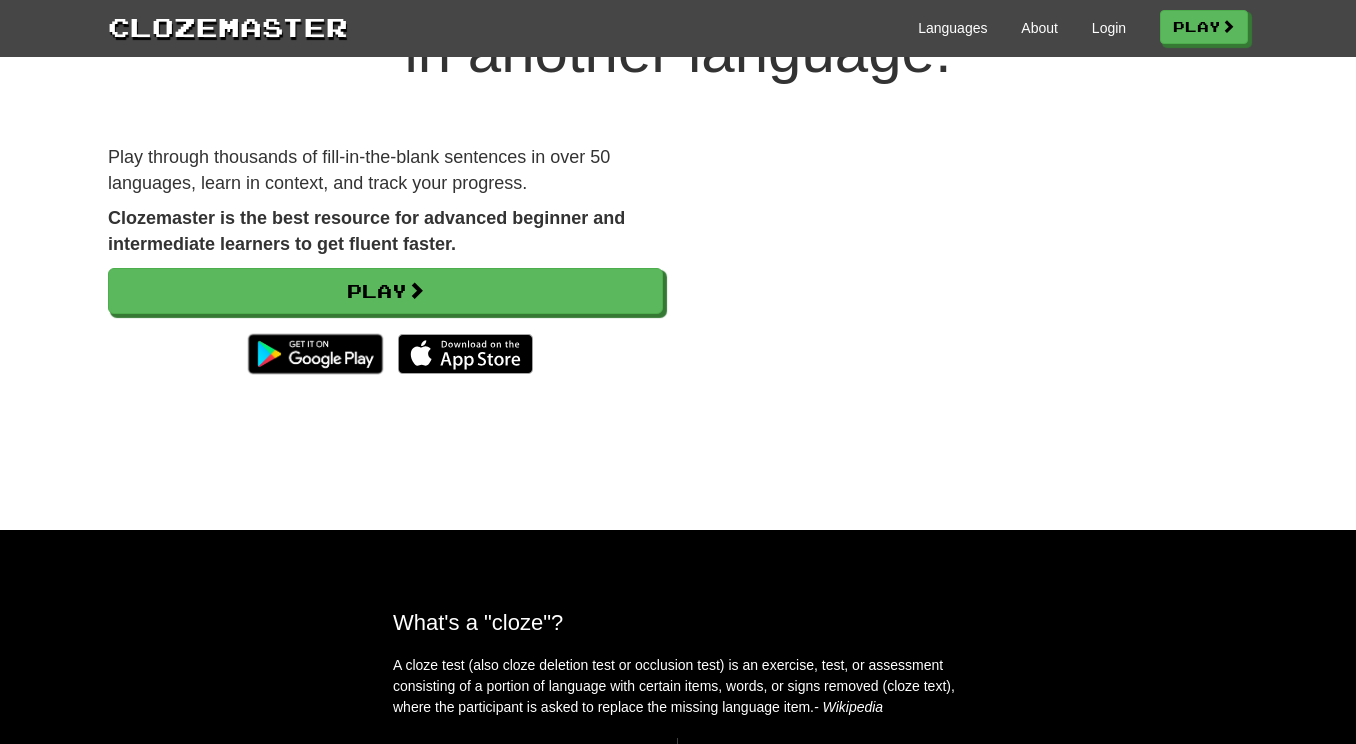 scroll, scrollTop: 168, scrollLeft: 0, axis: vertical 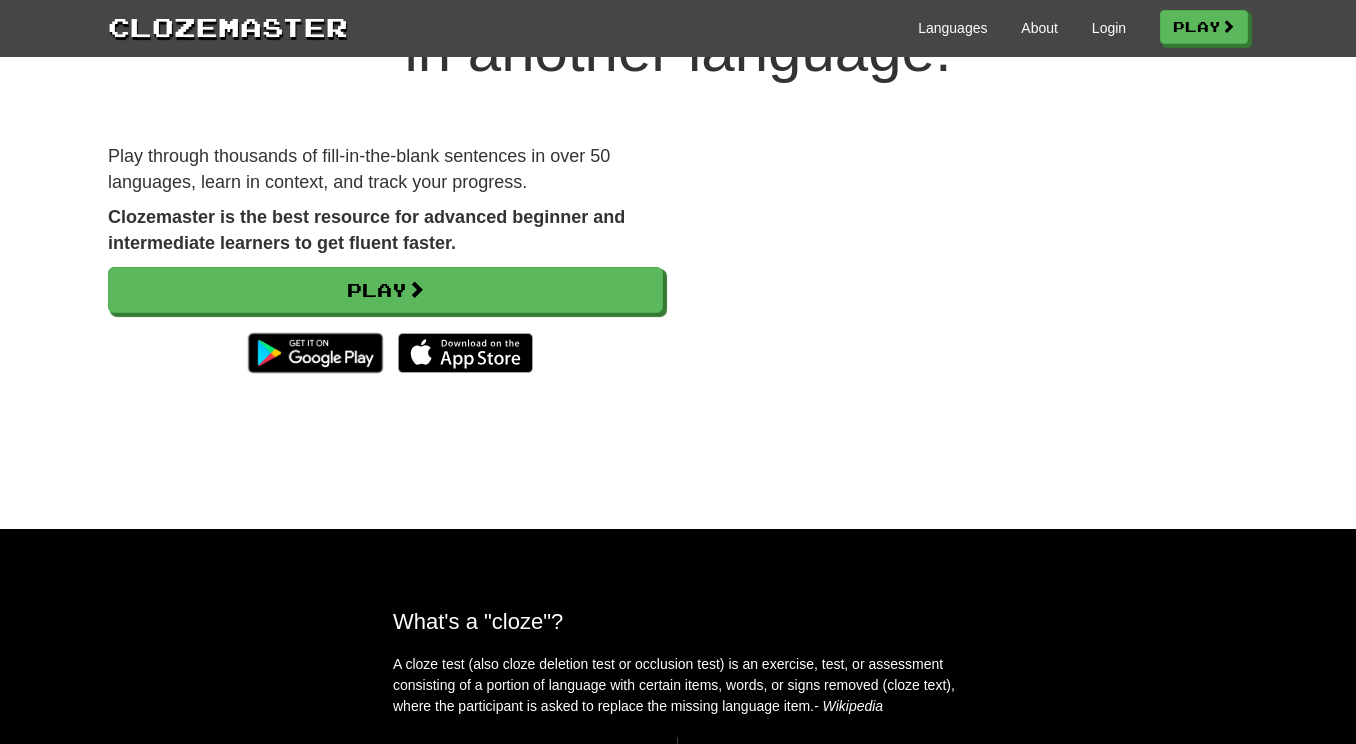 click at bounding box center (970, 283) 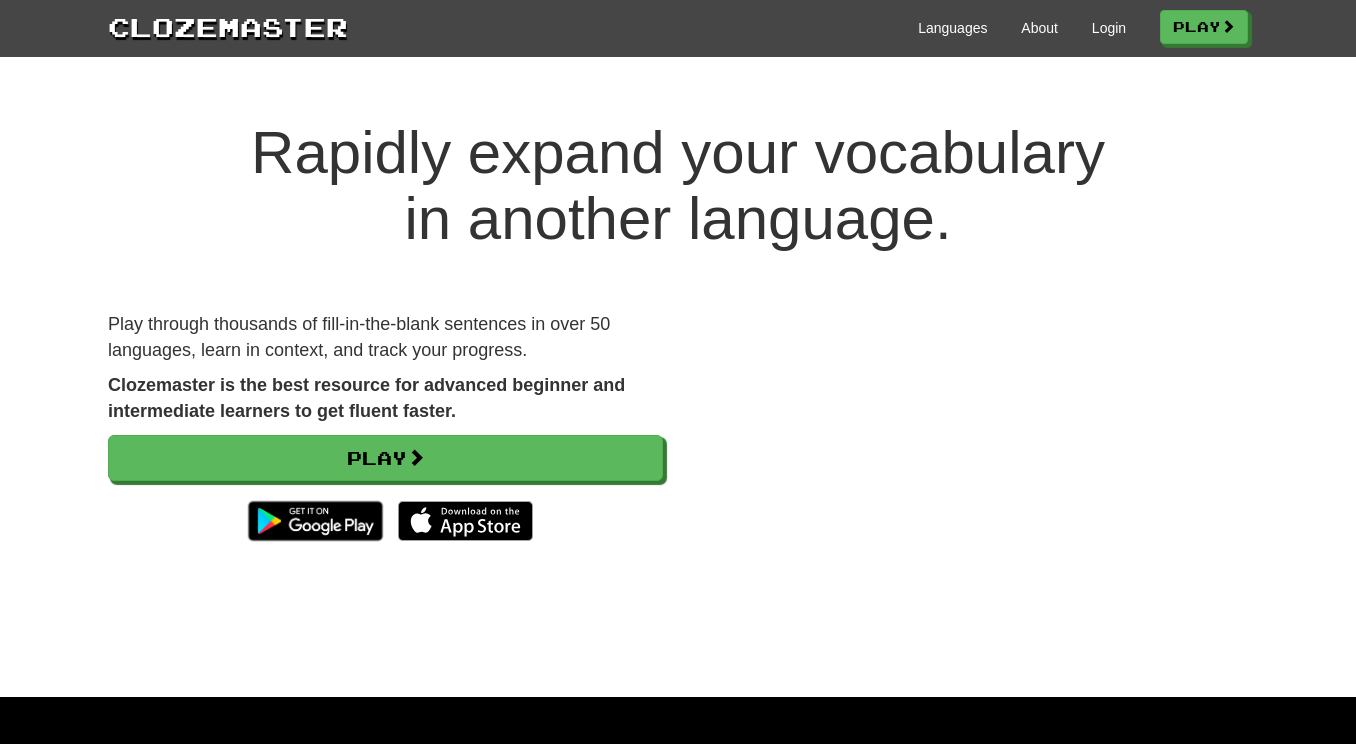 scroll, scrollTop: 0, scrollLeft: 0, axis: both 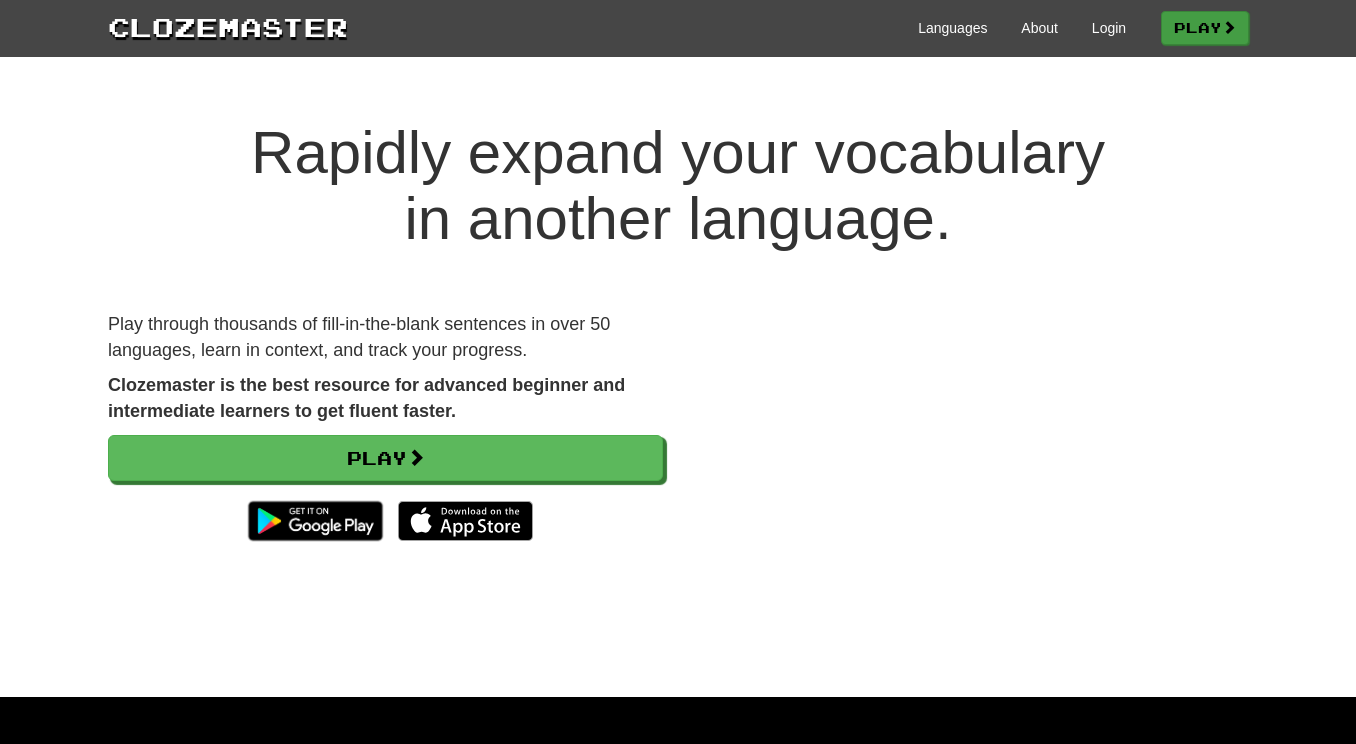 click on "Play" at bounding box center [1205, 28] 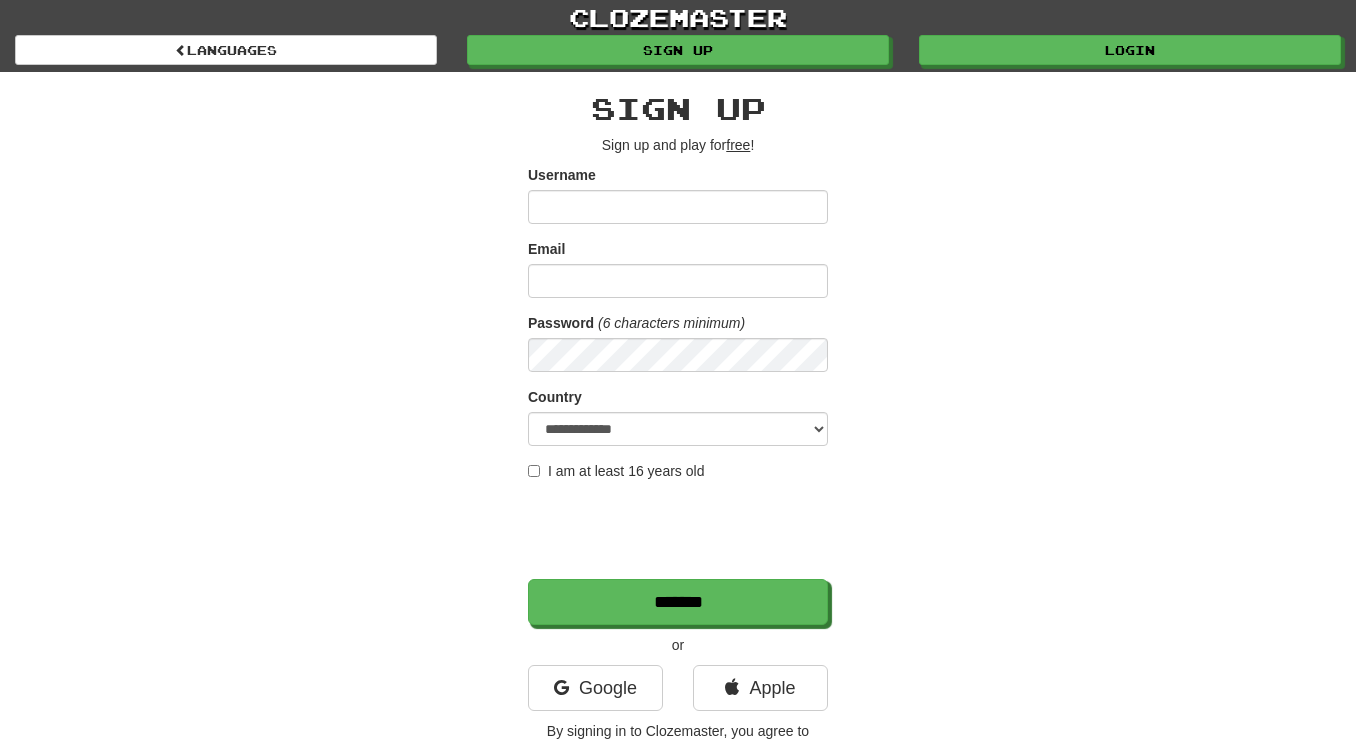 scroll, scrollTop: 0, scrollLeft: 0, axis: both 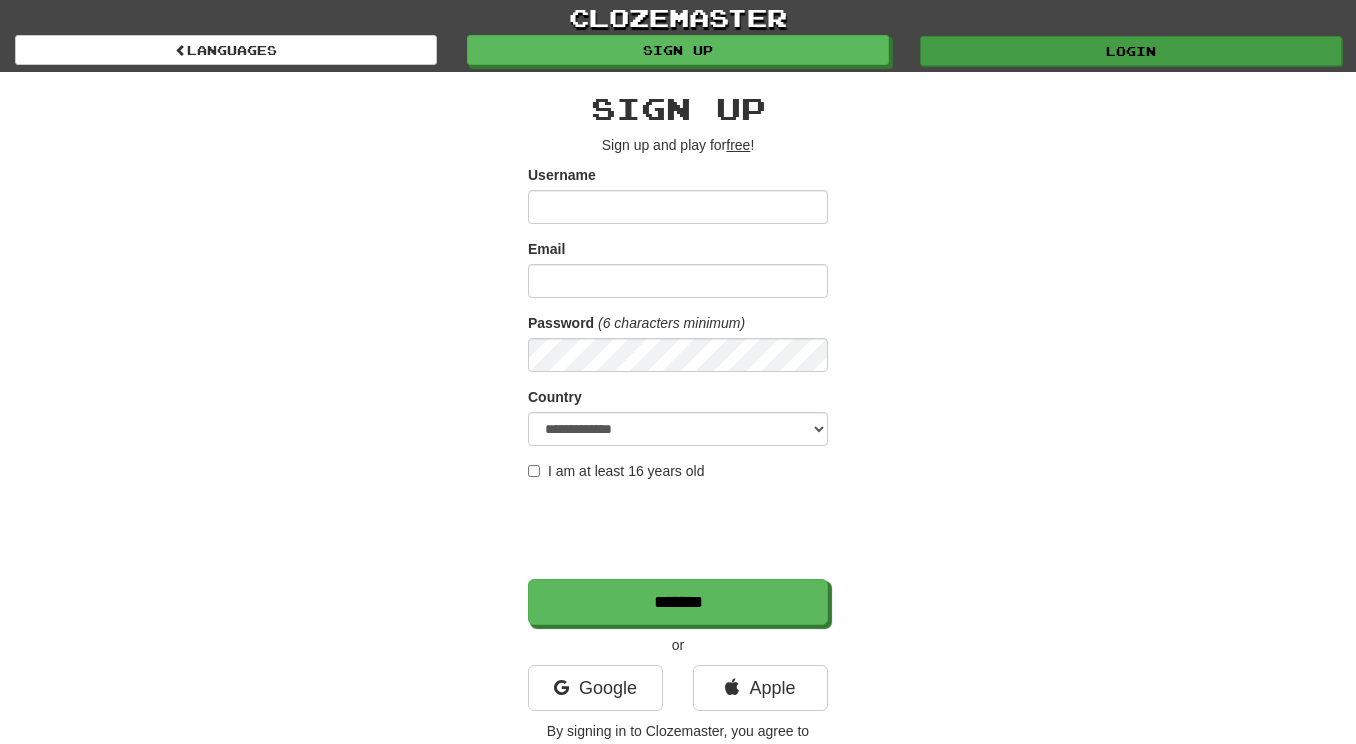 click on "Login" at bounding box center (1131, 51) 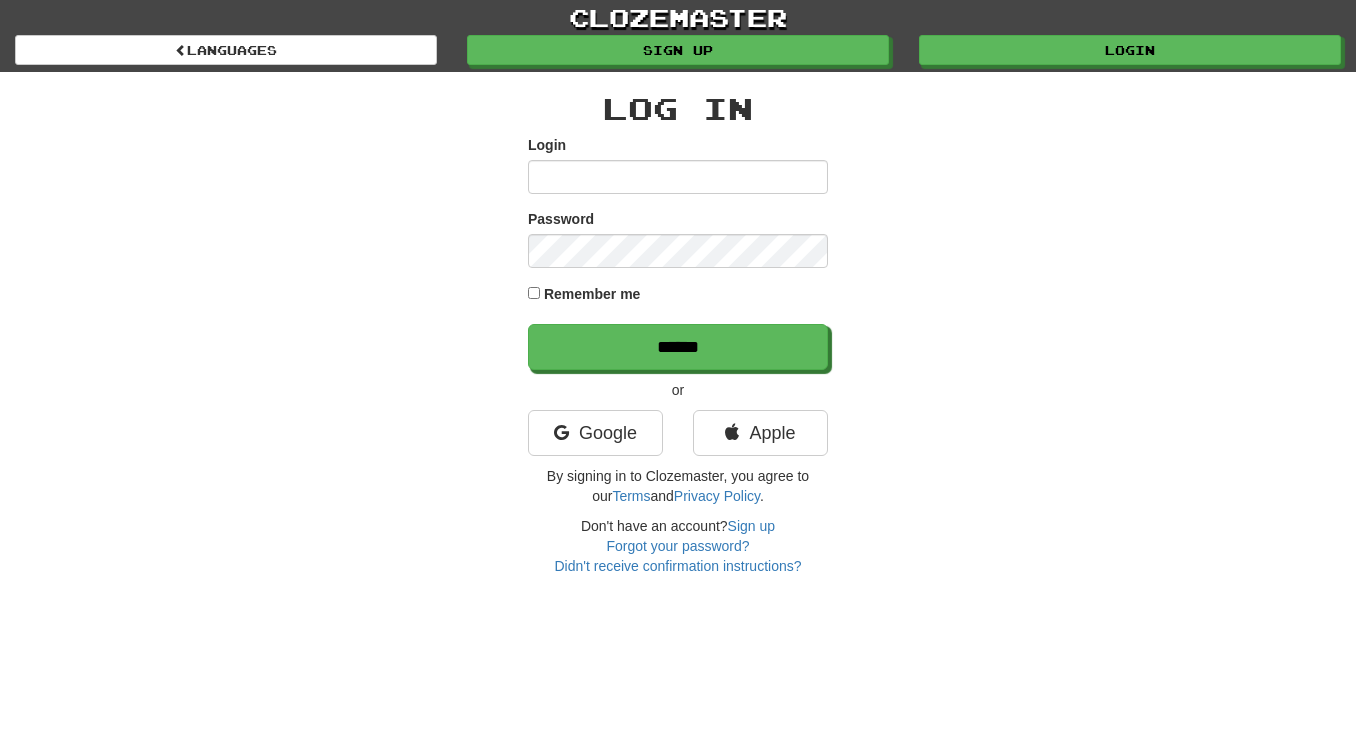 scroll, scrollTop: 0, scrollLeft: 0, axis: both 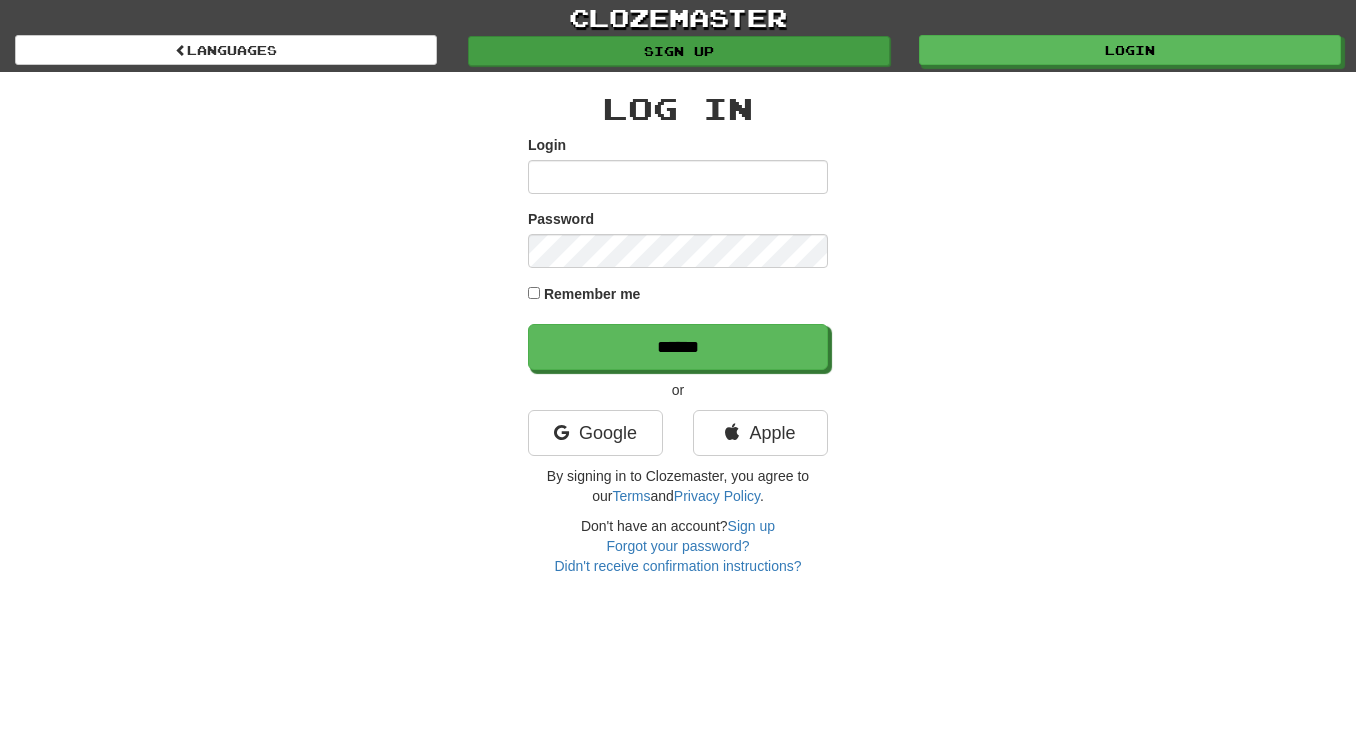 click on "Sign up" at bounding box center [679, 51] 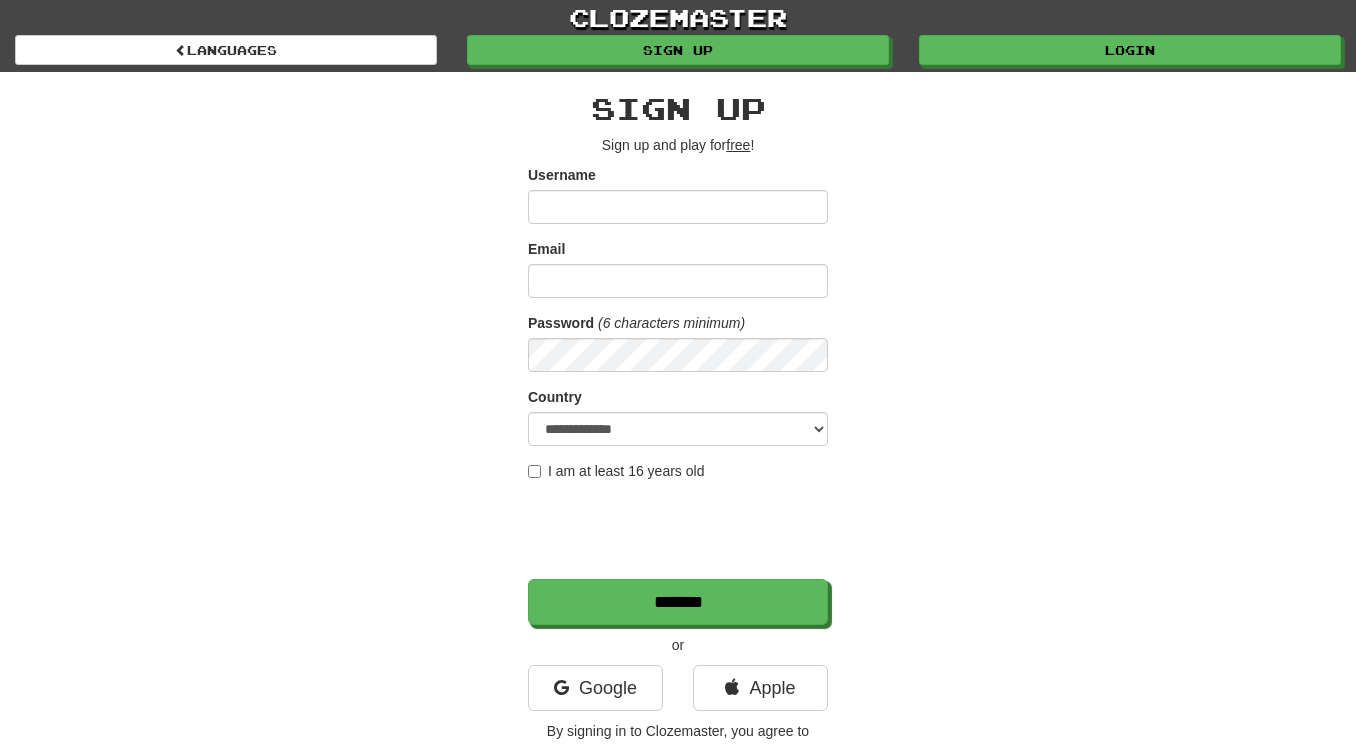 scroll, scrollTop: 0, scrollLeft: 0, axis: both 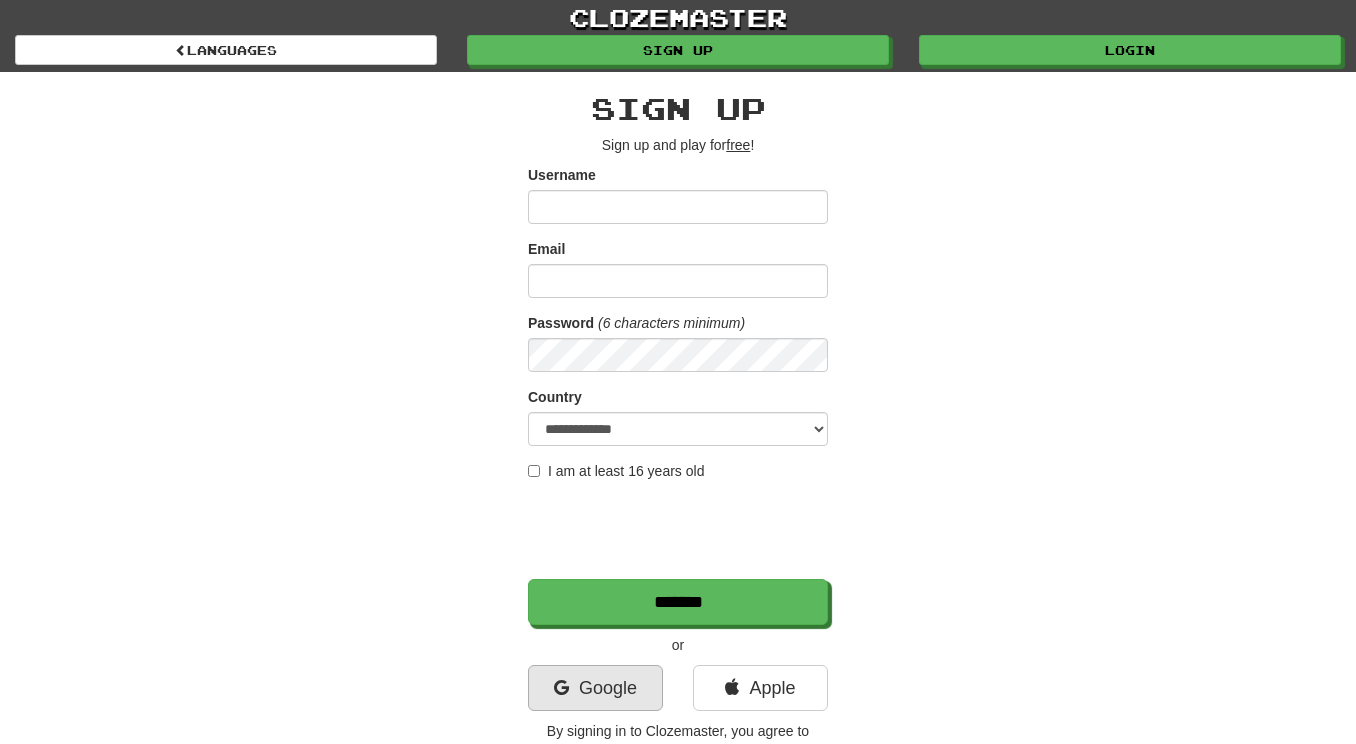 click on "Google" at bounding box center [595, 688] 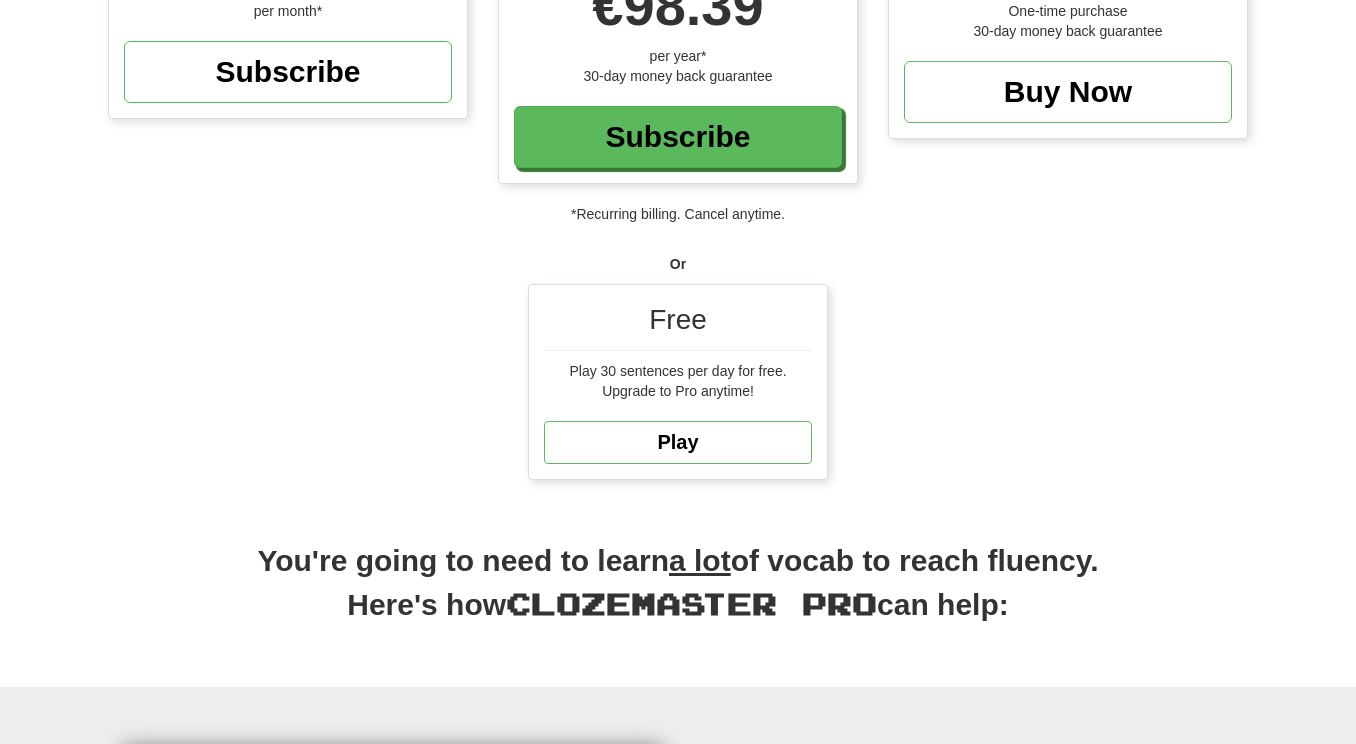 scroll, scrollTop: 327, scrollLeft: 0, axis: vertical 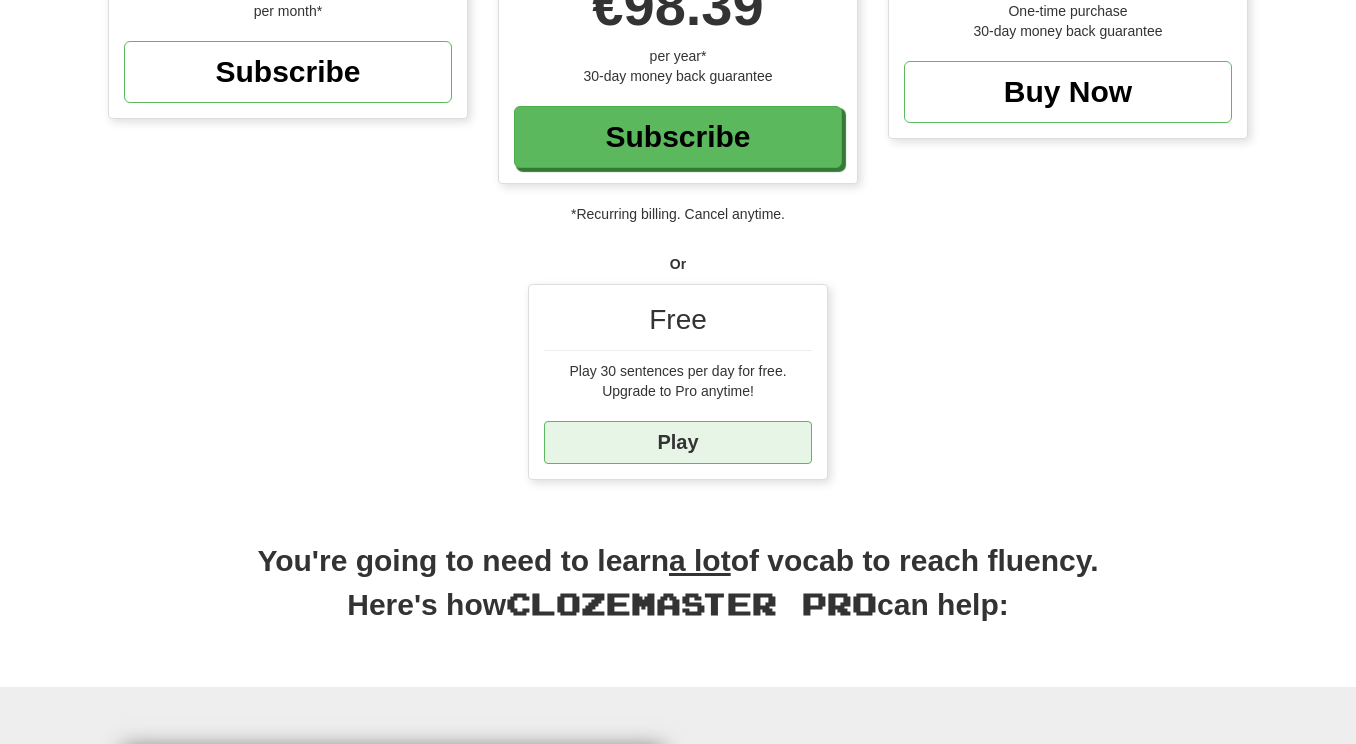 click on "Play" at bounding box center (678, 442) 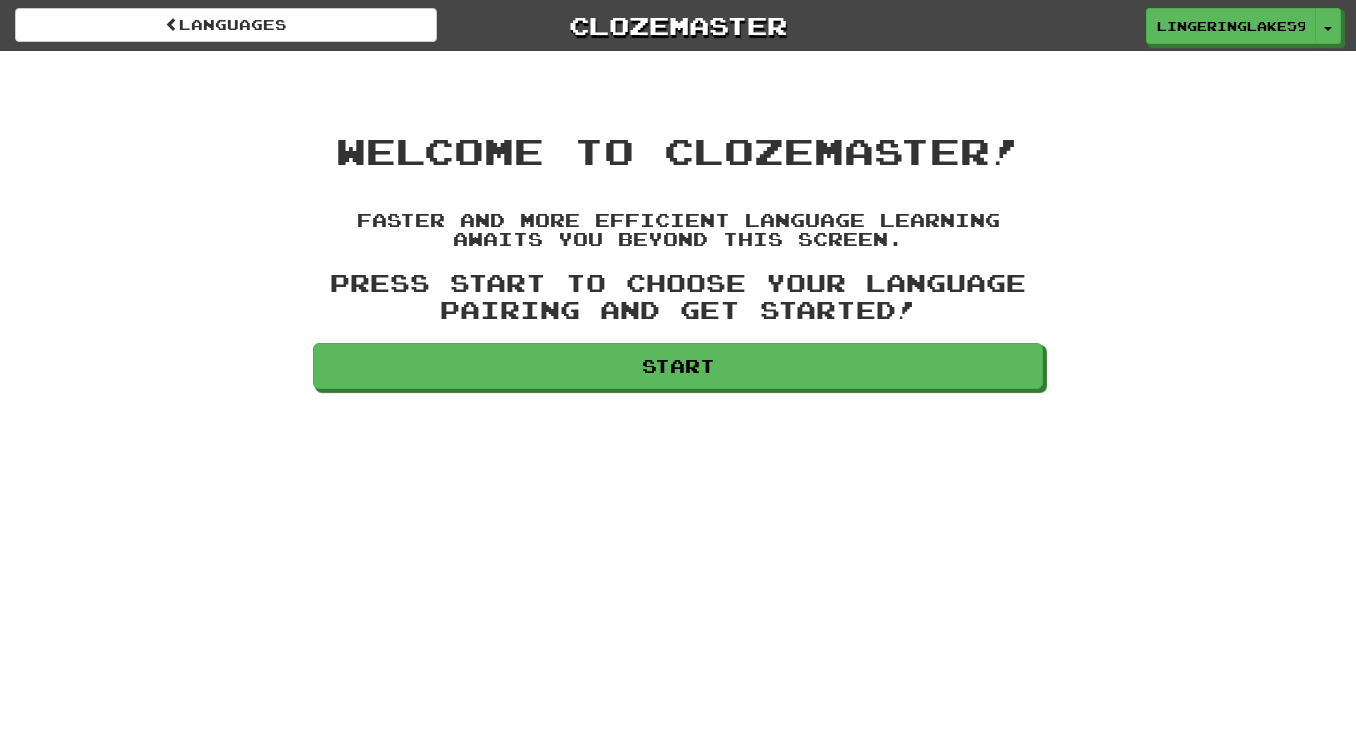 scroll, scrollTop: 0, scrollLeft: 0, axis: both 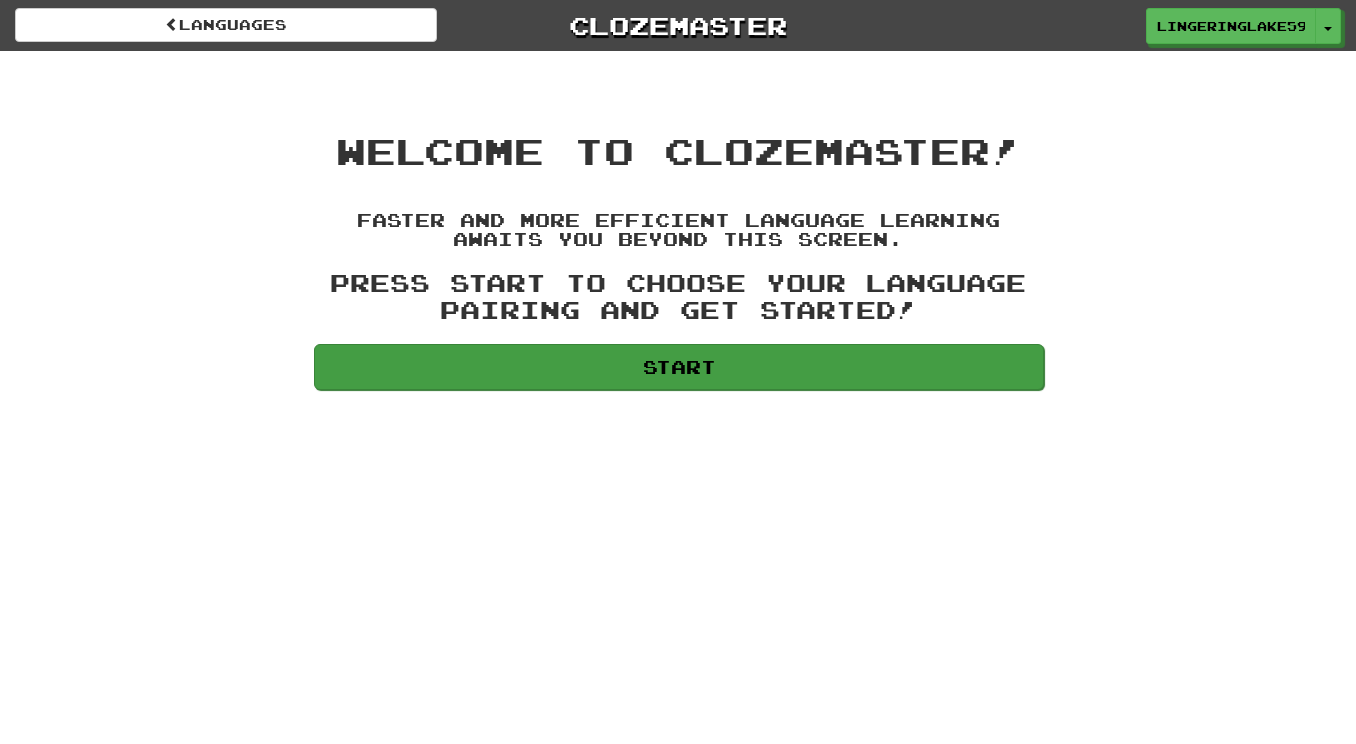click on "Start" at bounding box center (679, 367) 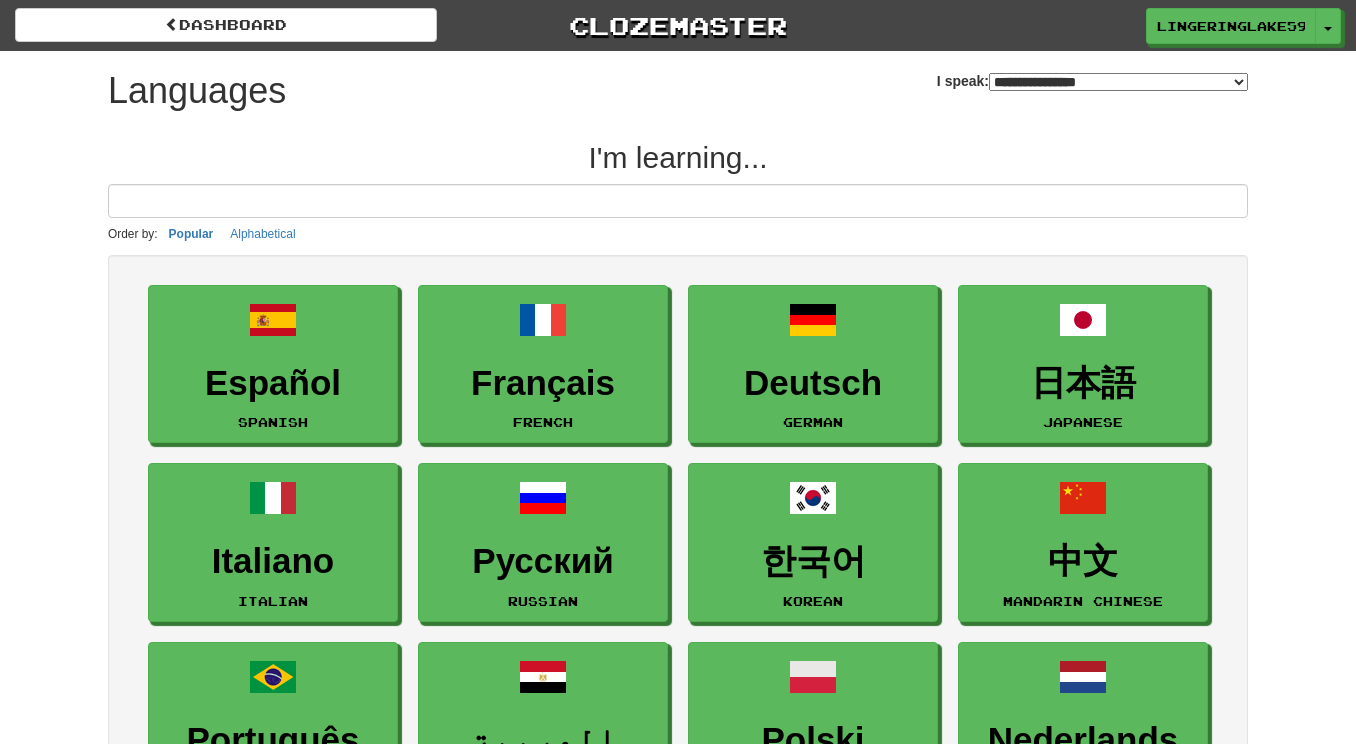 select on "*******" 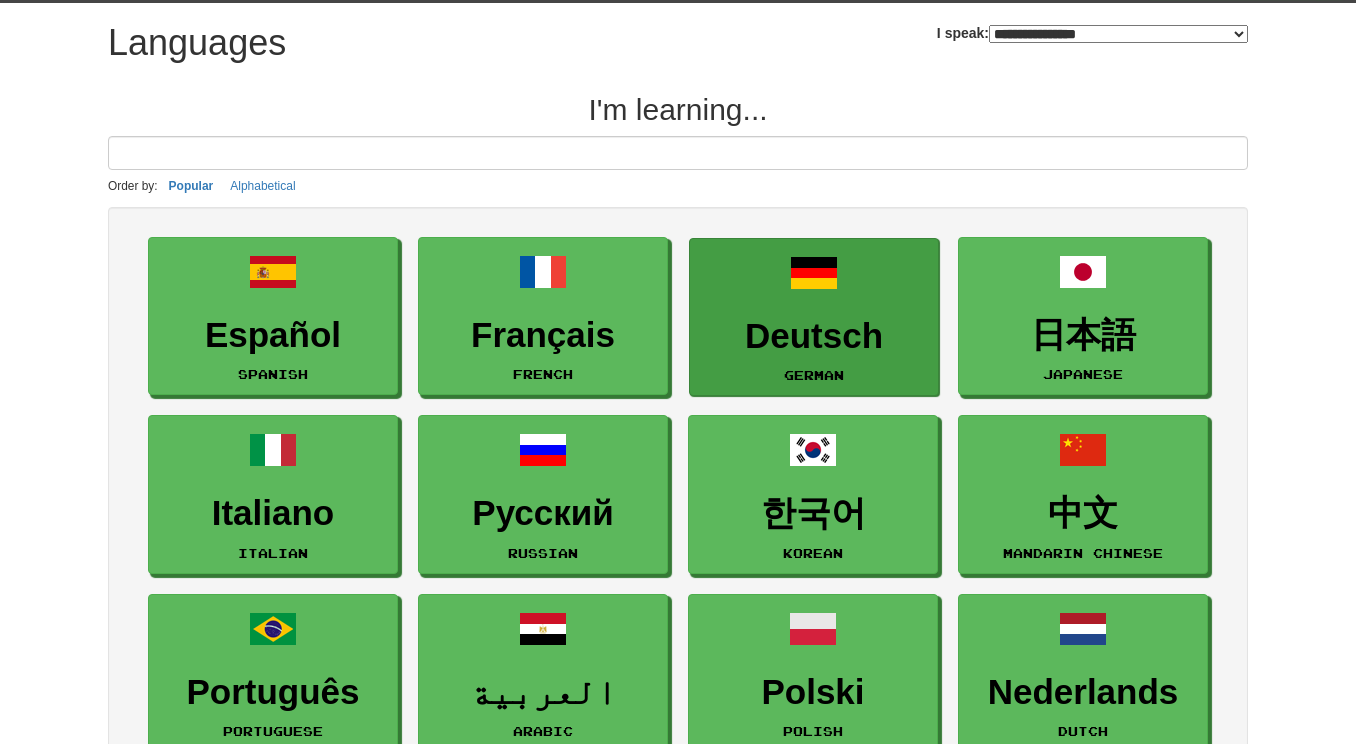 click on "Deutsch" at bounding box center (814, 336) 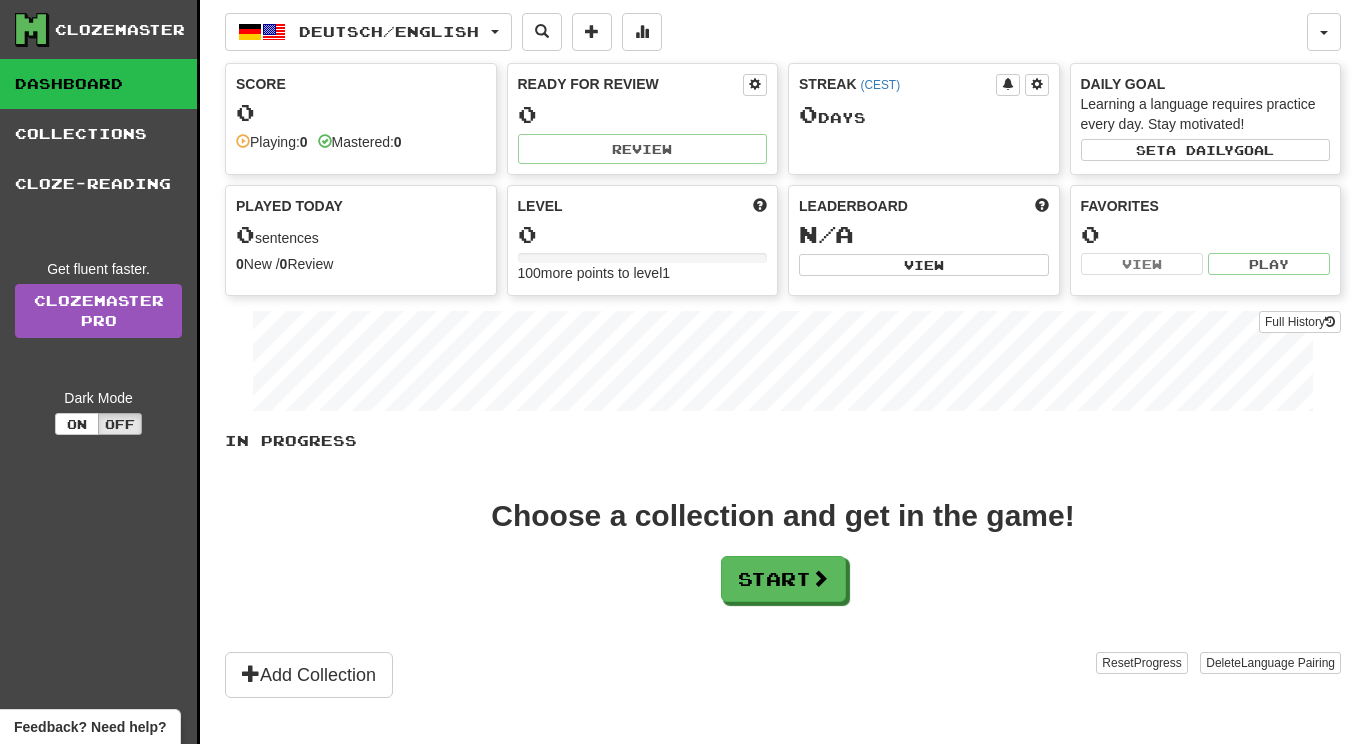 scroll, scrollTop: 0, scrollLeft: 0, axis: both 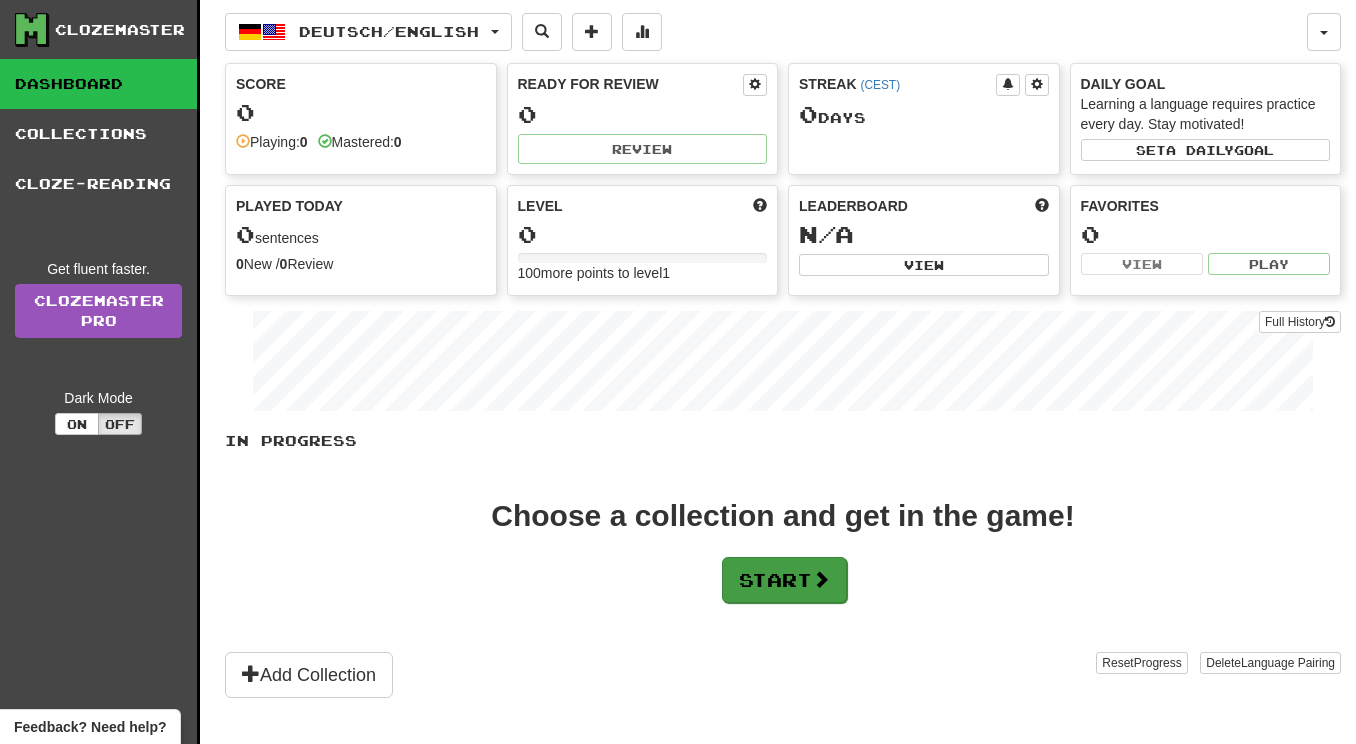 click at bounding box center [821, 579] 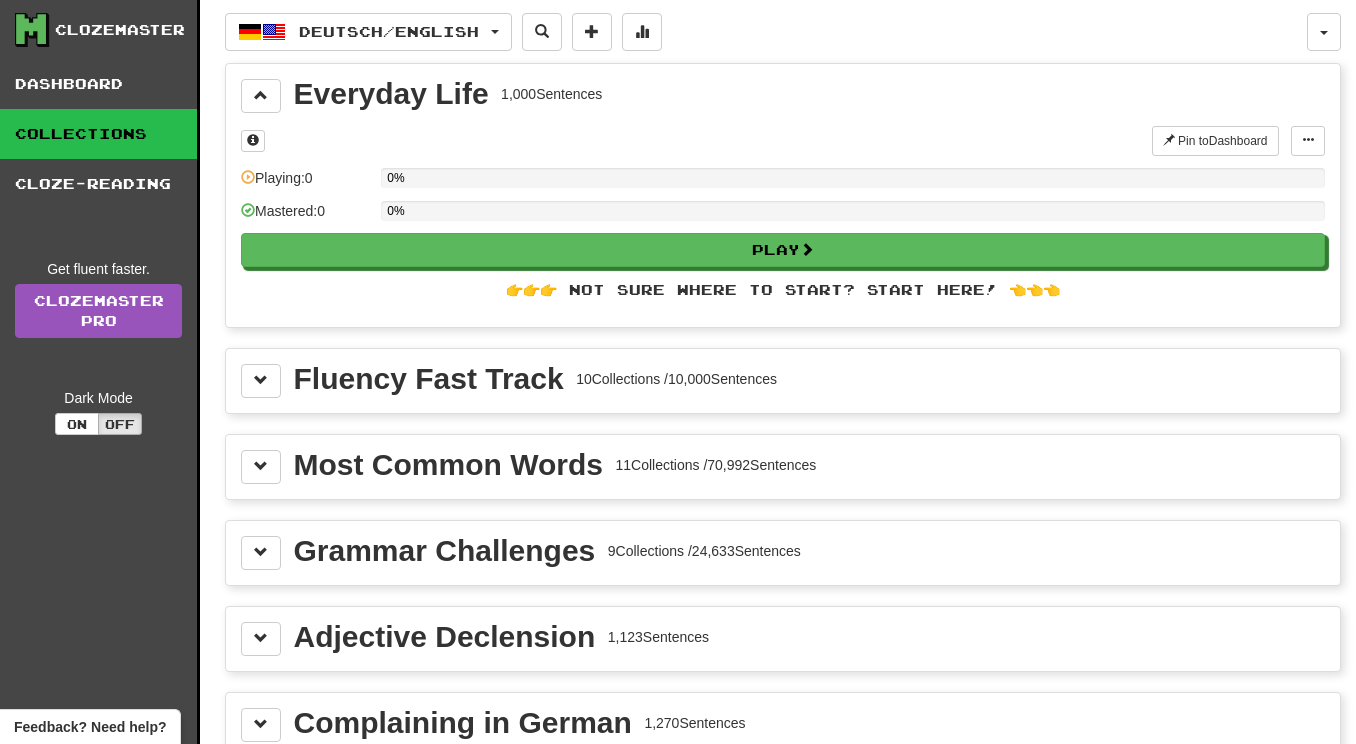 scroll, scrollTop: 0, scrollLeft: 0, axis: both 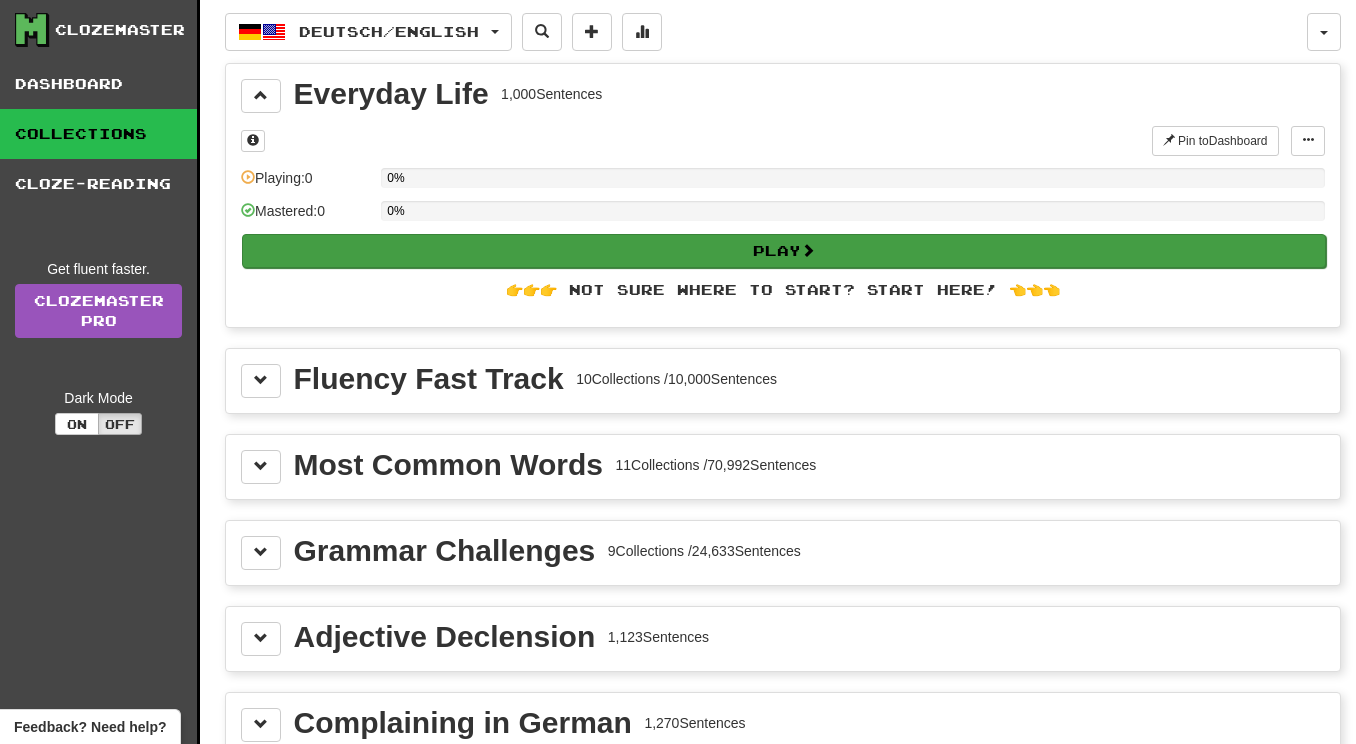 click on "Play" at bounding box center (784, 251) 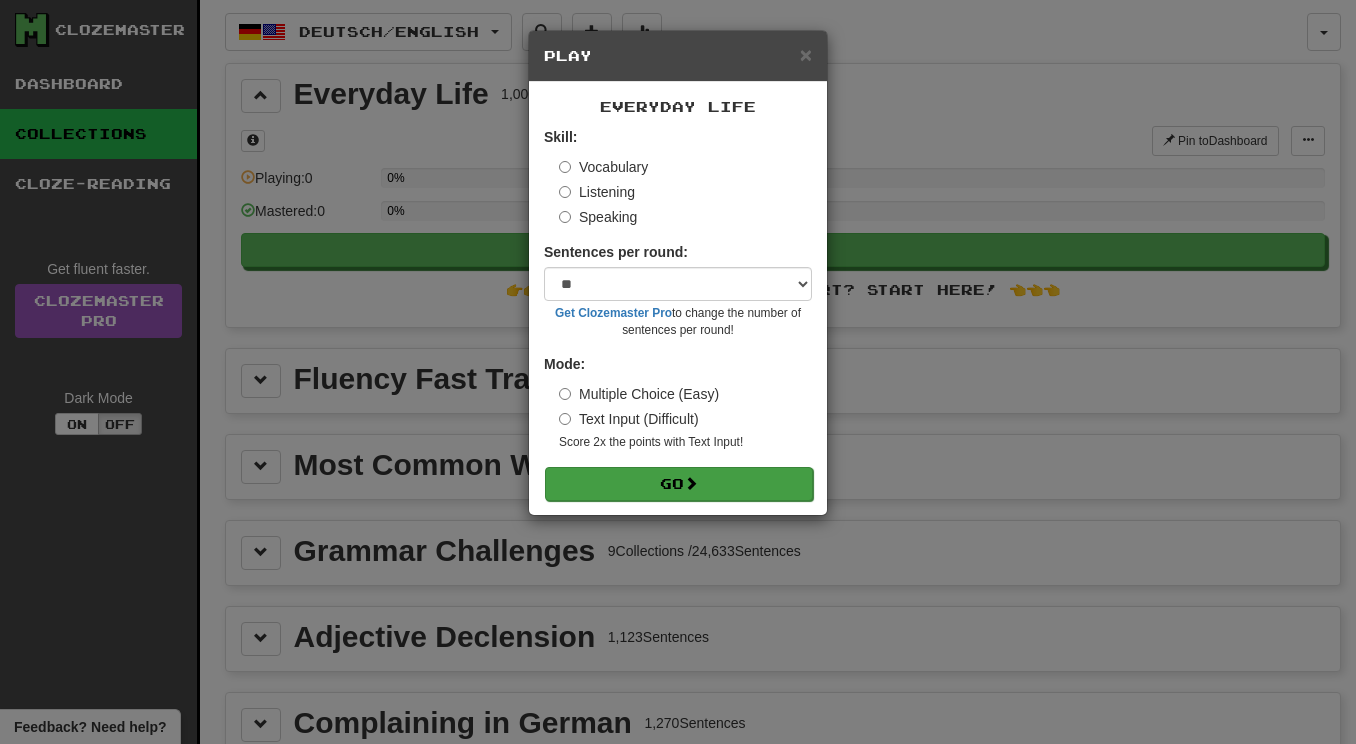 click on "Go" at bounding box center [679, 484] 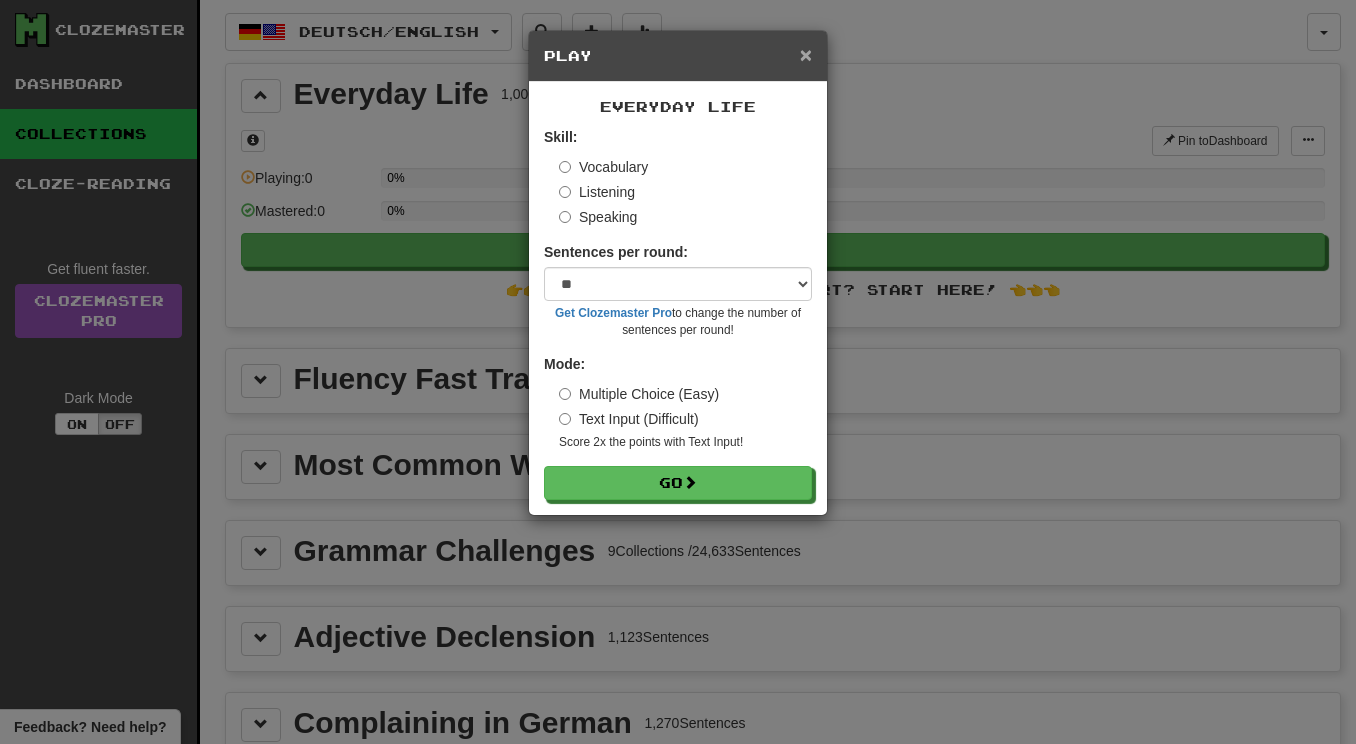 click on "×" at bounding box center [806, 54] 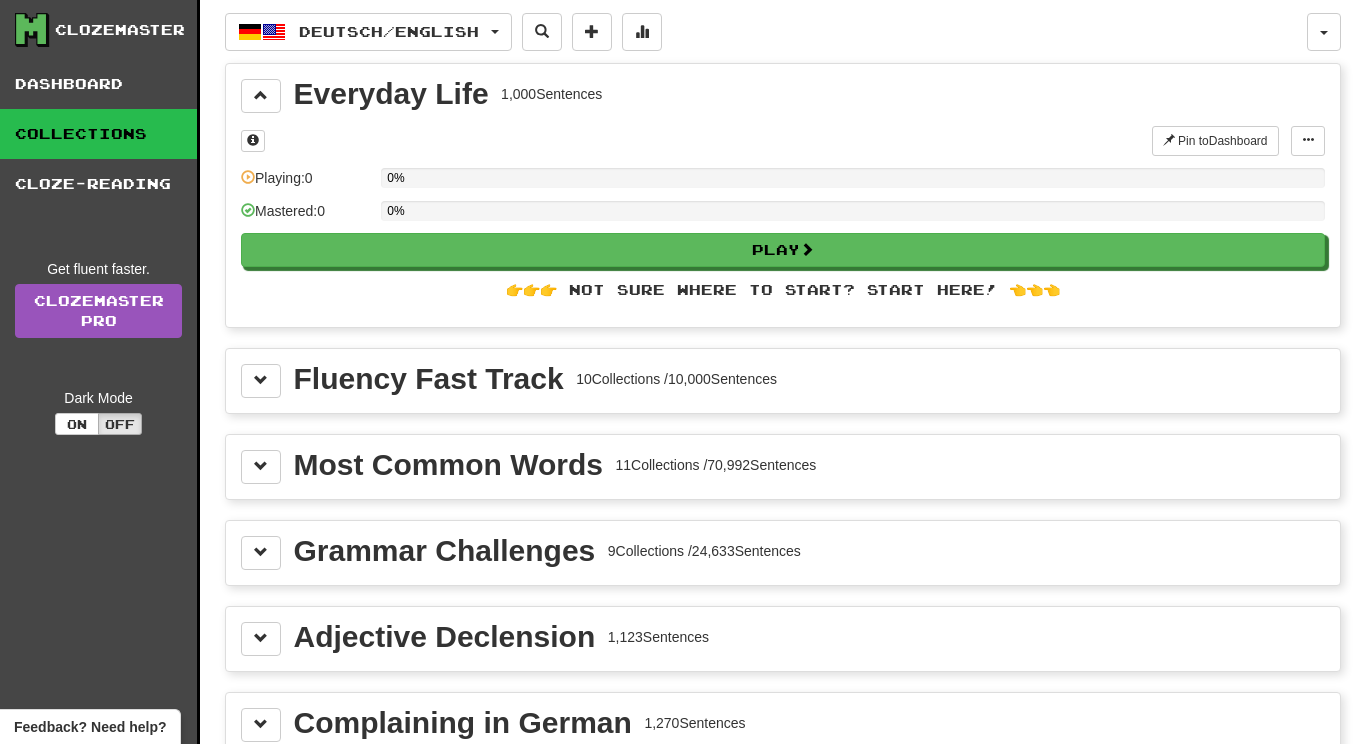 scroll, scrollTop: 0, scrollLeft: 0, axis: both 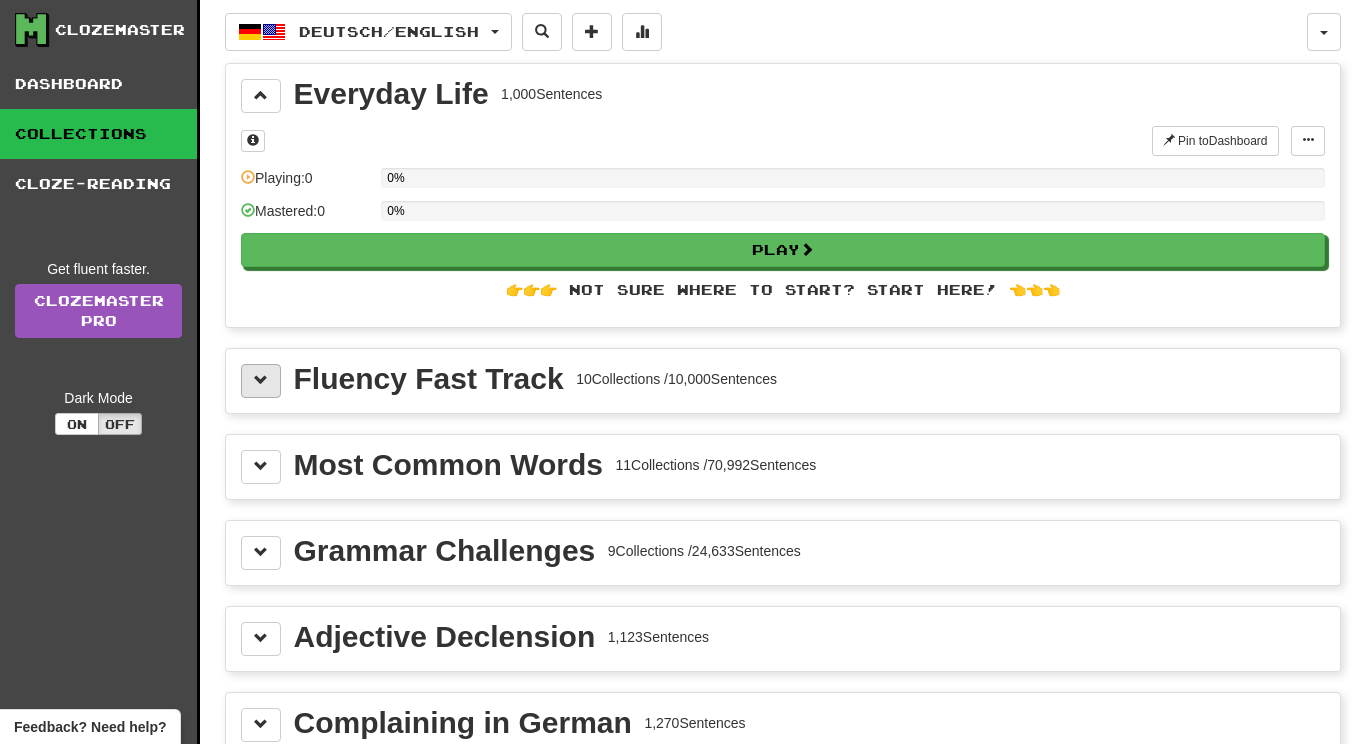 click at bounding box center [261, 380] 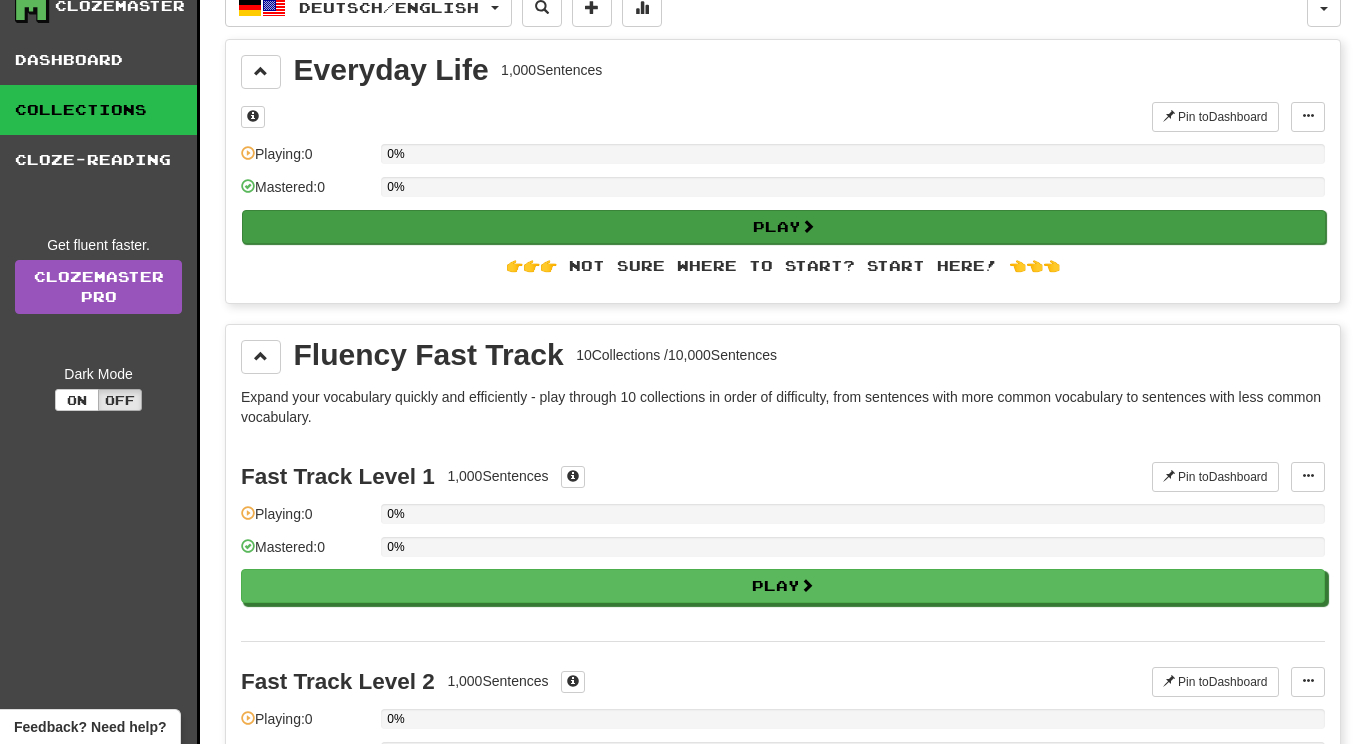 scroll, scrollTop: 35, scrollLeft: 0, axis: vertical 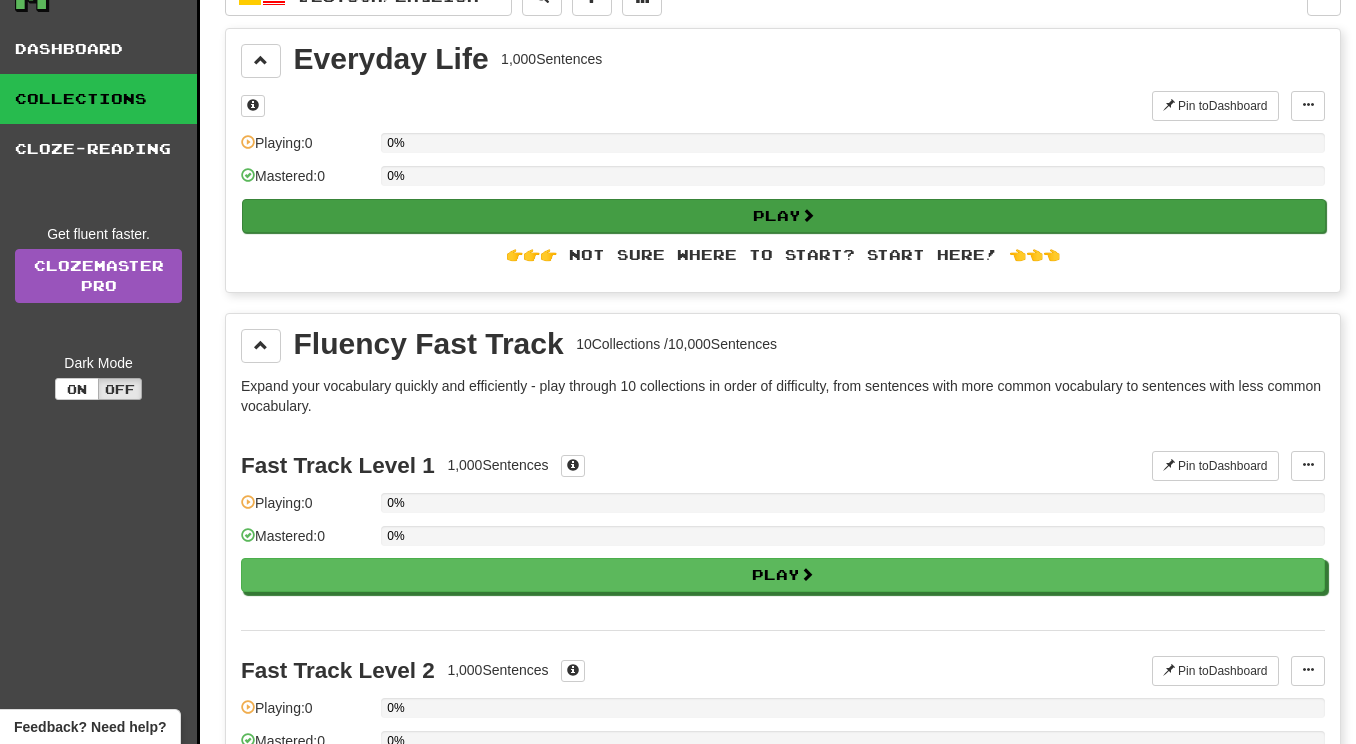 click on "Play" at bounding box center [784, 216] 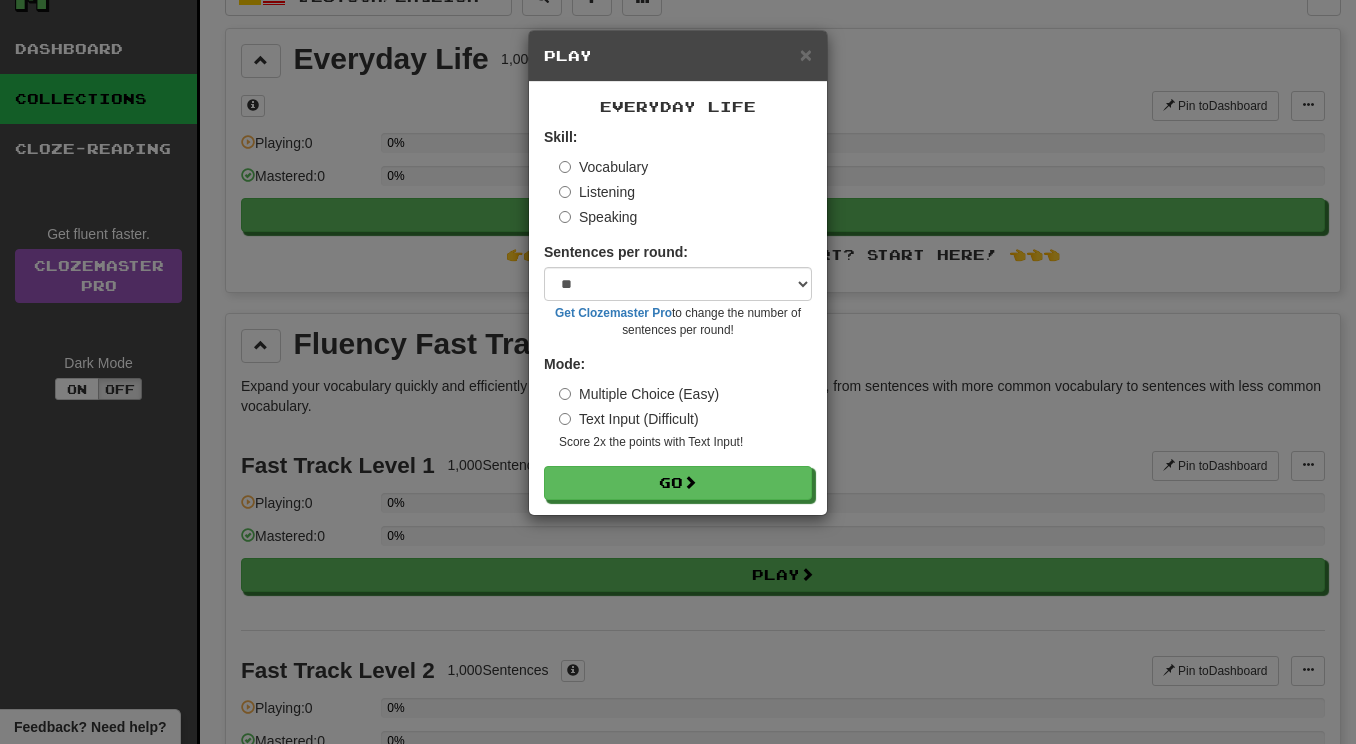 click on "Listening" at bounding box center [597, 192] 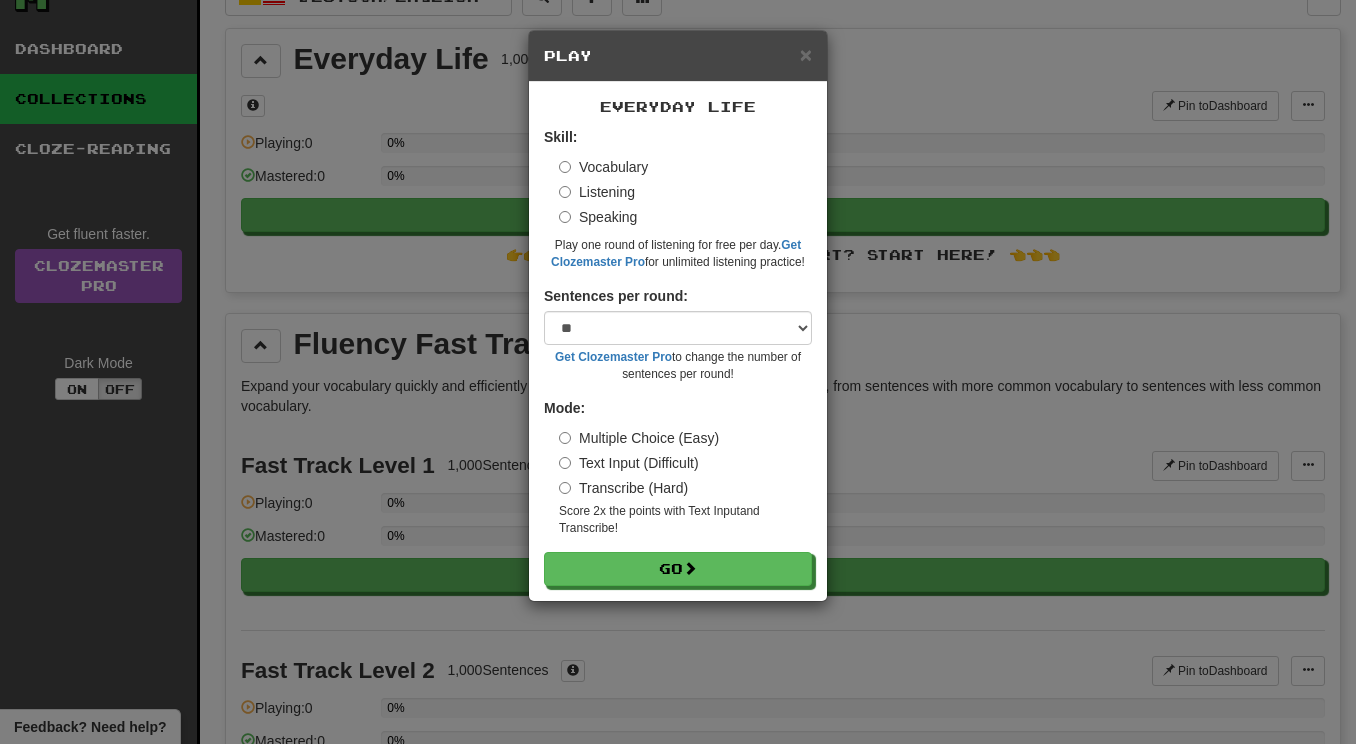 click on "Vocabulary" at bounding box center (603, 167) 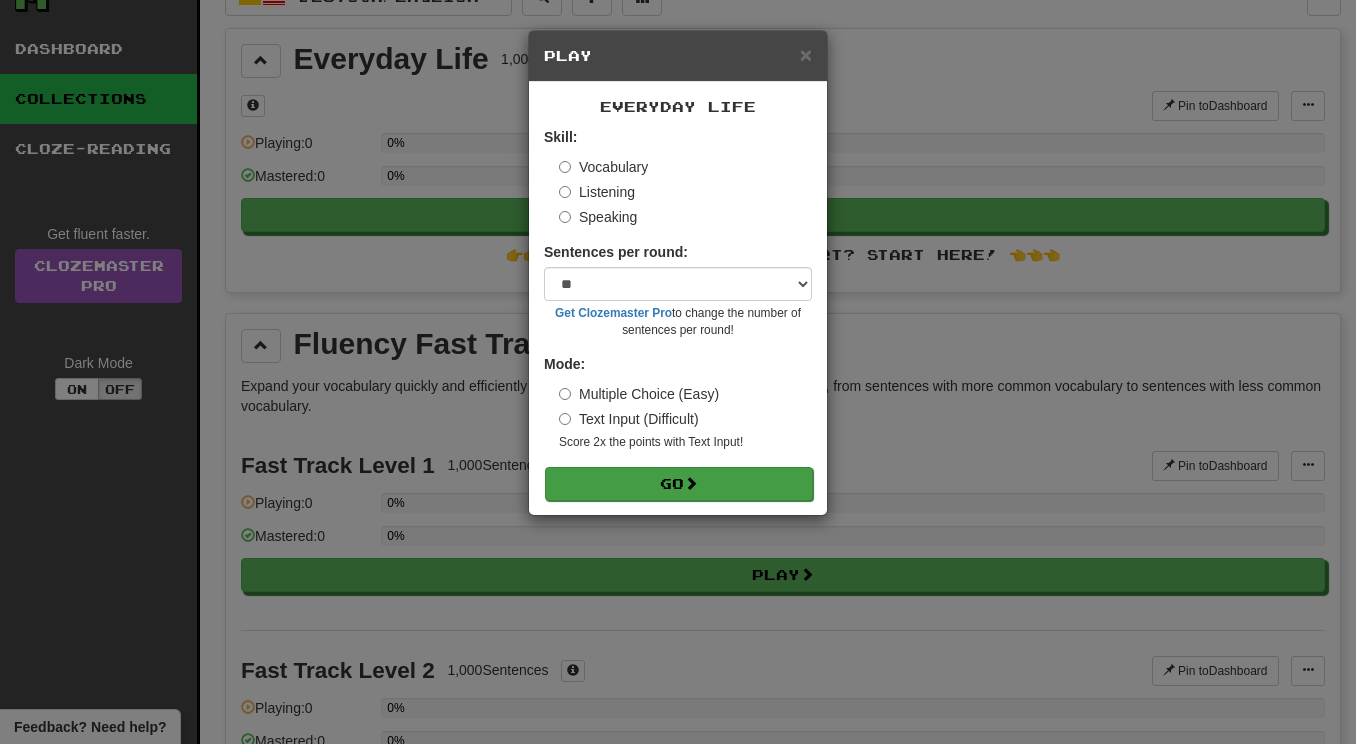 click on "Go" at bounding box center [679, 484] 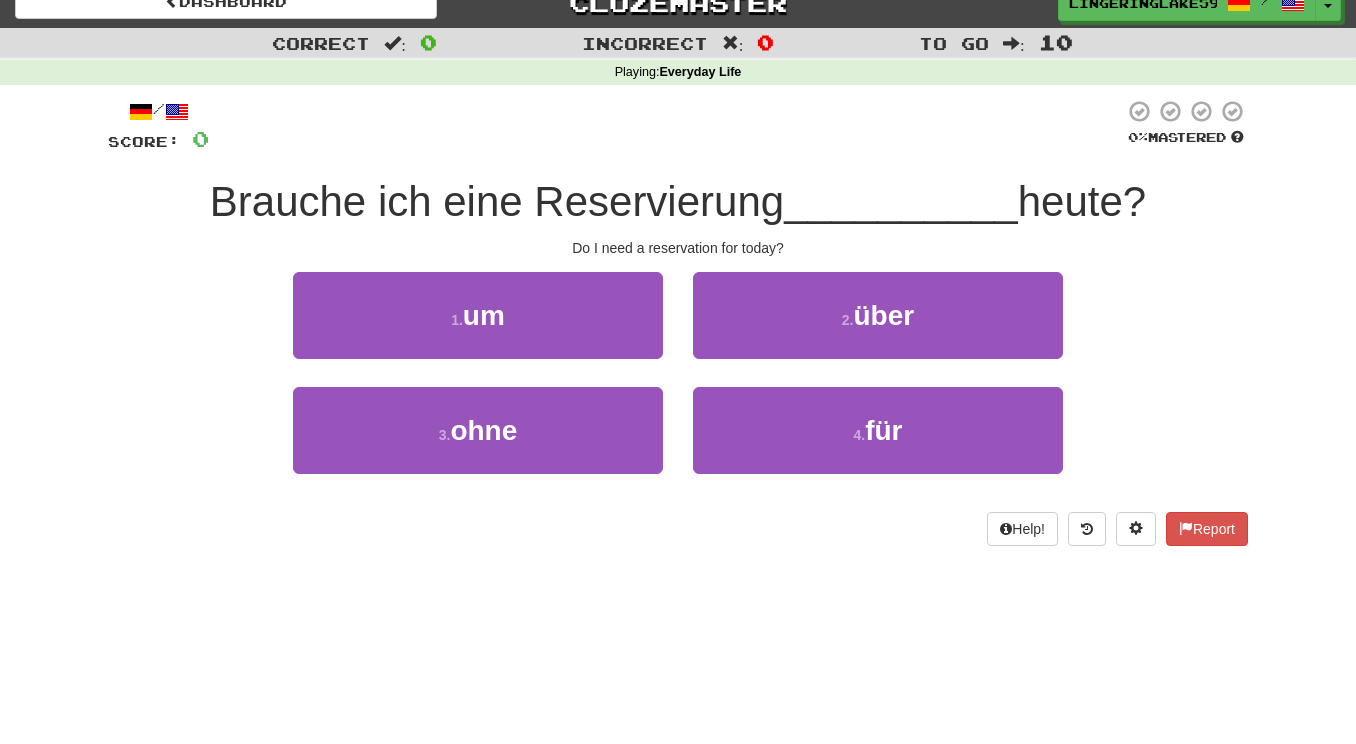 scroll, scrollTop: 0, scrollLeft: 0, axis: both 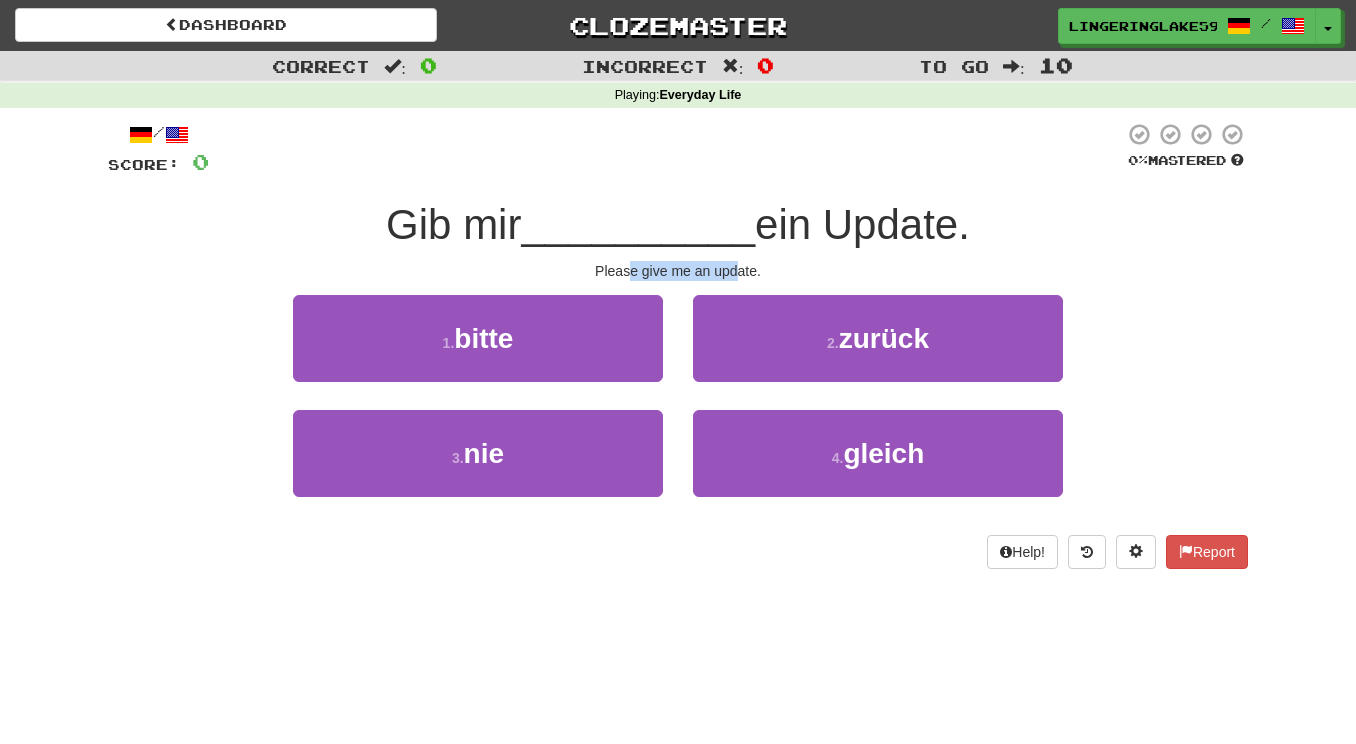 drag, startPoint x: 734, startPoint y: 273, endPoint x: 626, endPoint y: 277, distance: 108.07405 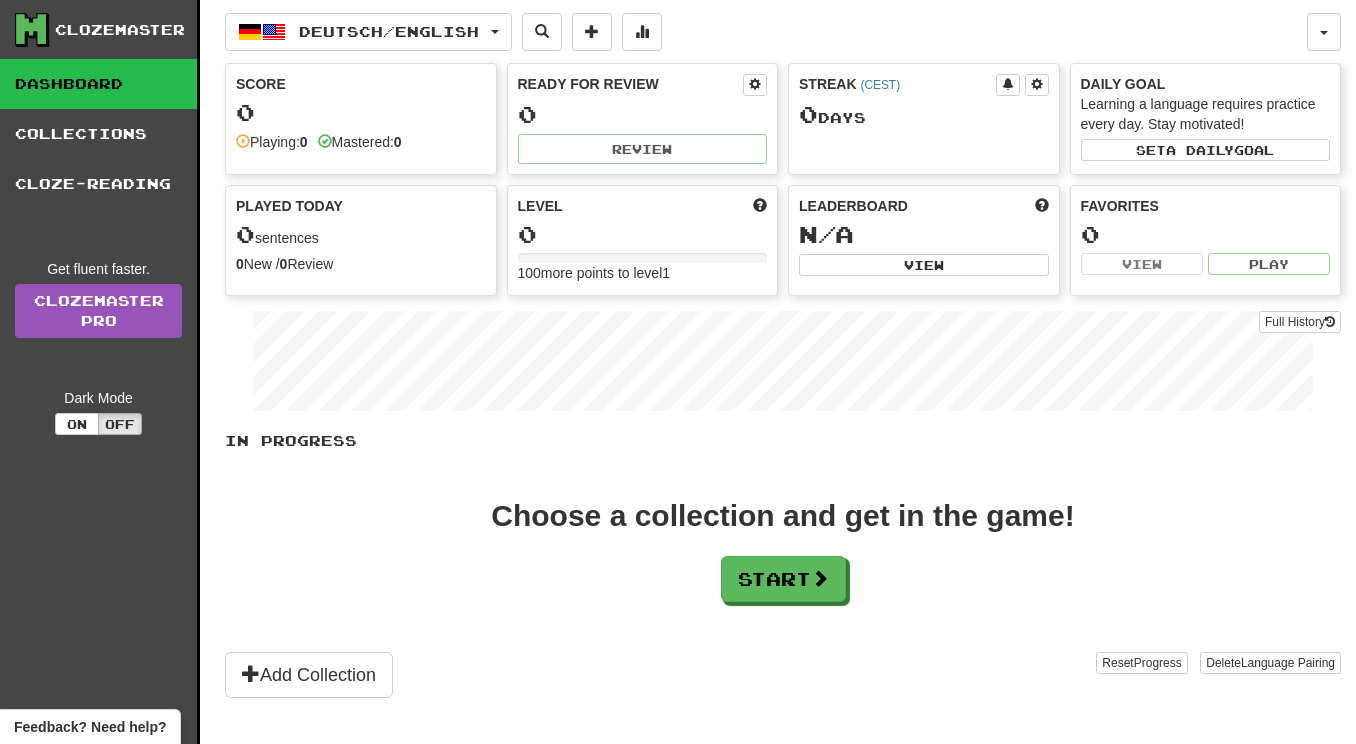 click on "Deutsch  /  English Deutsch  /  English Streak:  0   Review:  0 Points today:  0  Language Pairing Username: [USERNAME] Edit  Account  Notifications  Activity Feed  Profile  Leaderboard  Forum  Logout Score 0  Playing:  0  Mastered:  0 Ready for Review 0   Review Streak   ( CEST ) 0  Day s Daily Goal Learning a language requires practice every day. Stay motivated! Set  a daily  goal Played Today 0  sentences 0  New /  0  Review Full History  Level 0 100  more points to level  1 Leaderboard N/A View Favorites 0 View Play Full History  In Progress Choose a collection and get in the game! Start   Add Collection Reset  Progress Delete  Language Pairing Dark Mode On Off" at bounding box center [783, 397] 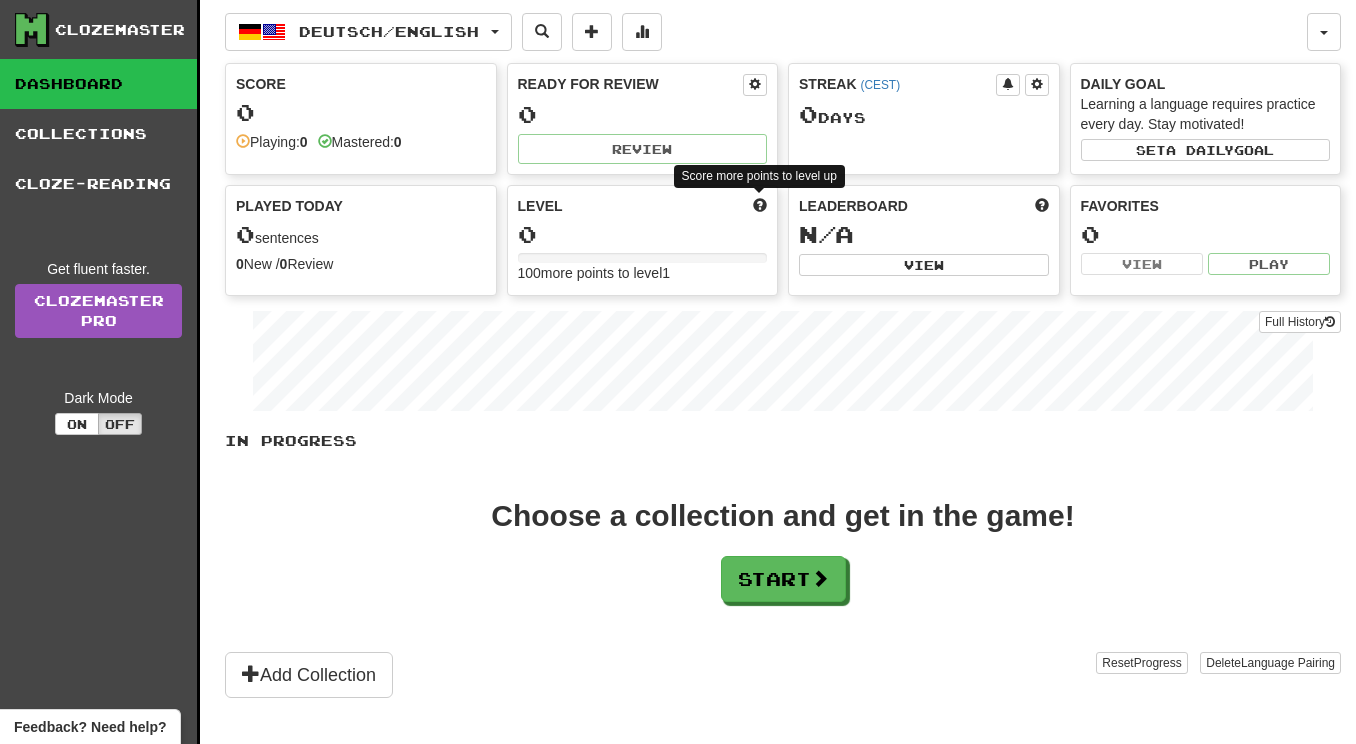 click at bounding box center [760, 205] 